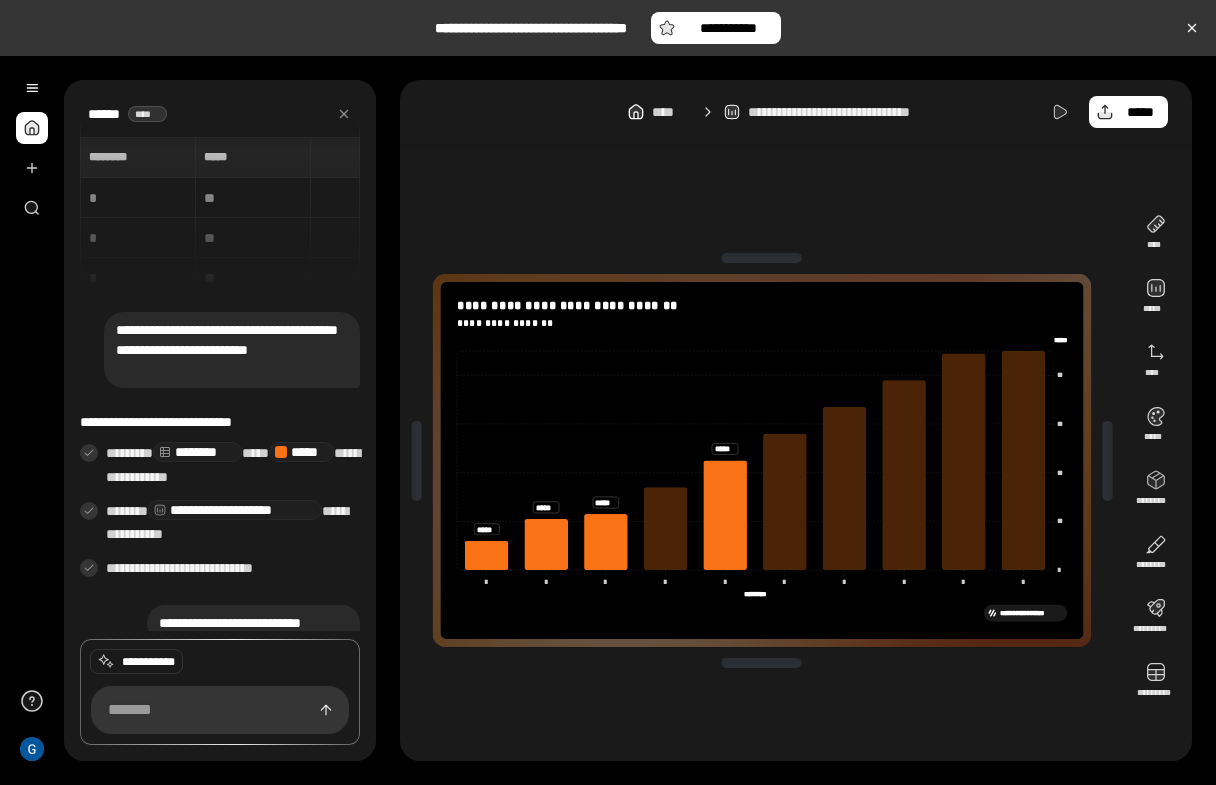 scroll, scrollTop: 0, scrollLeft: 0, axis: both 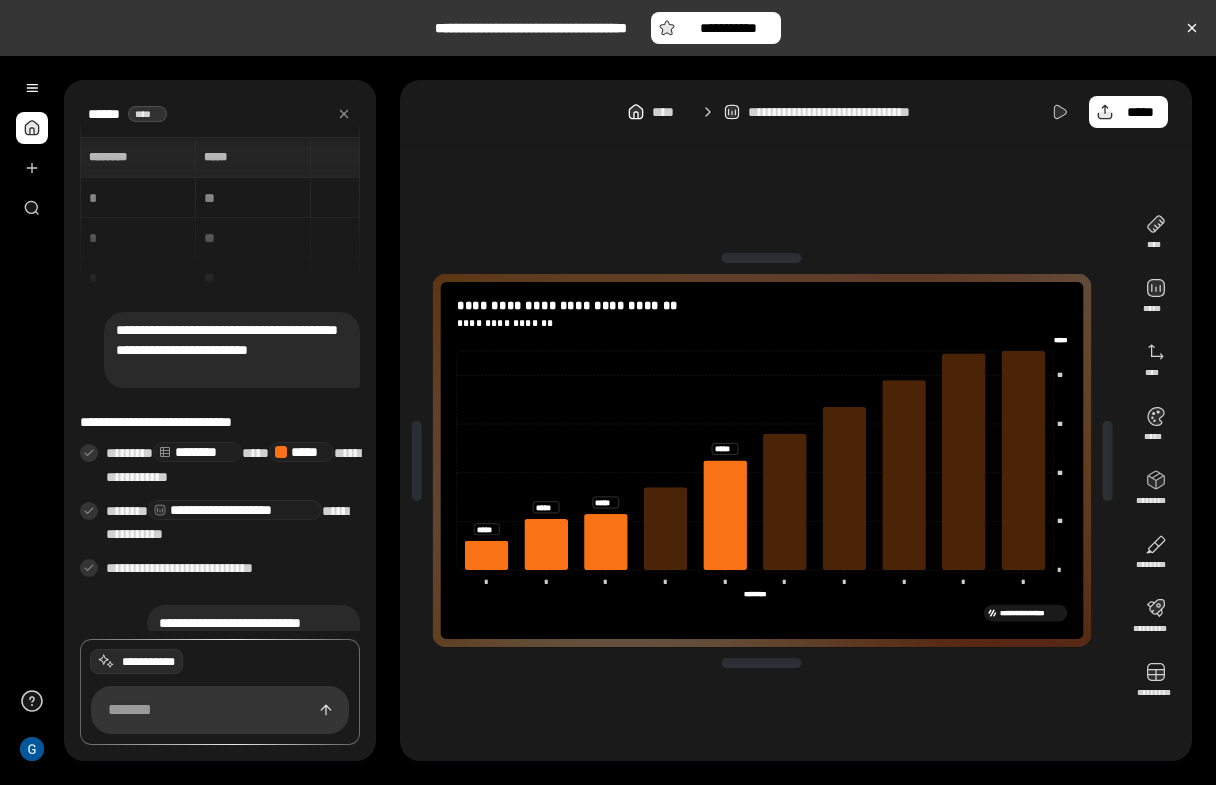 click on "**********" at bounding box center [148, 662] 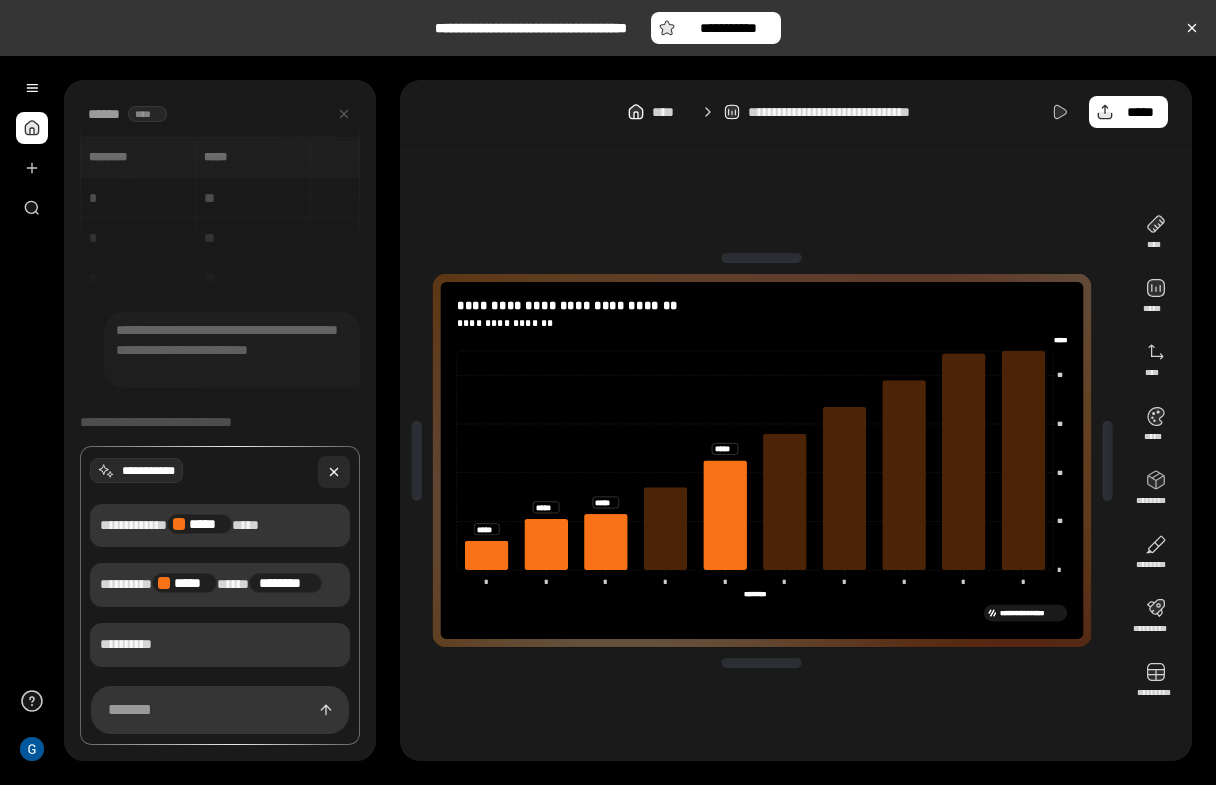 click at bounding box center (334, 472) 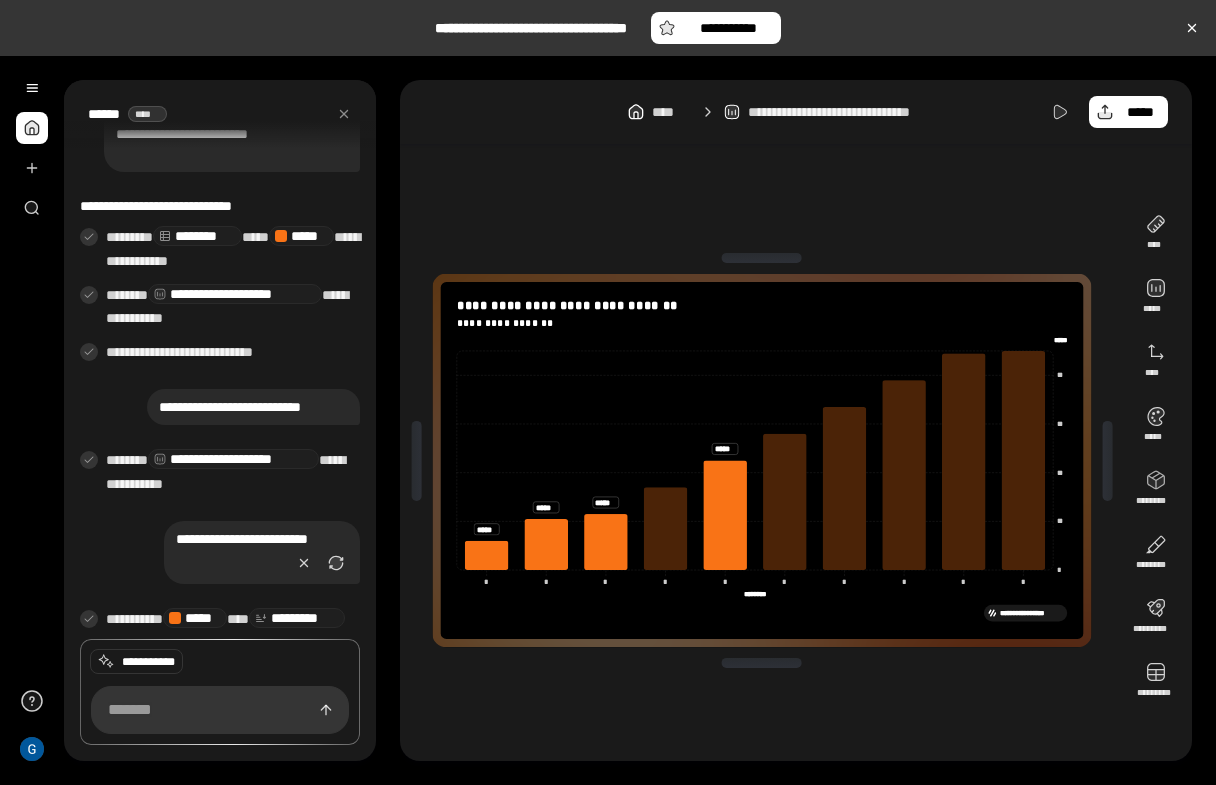 scroll, scrollTop: 247, scrollLeft: 0, axis: vertical 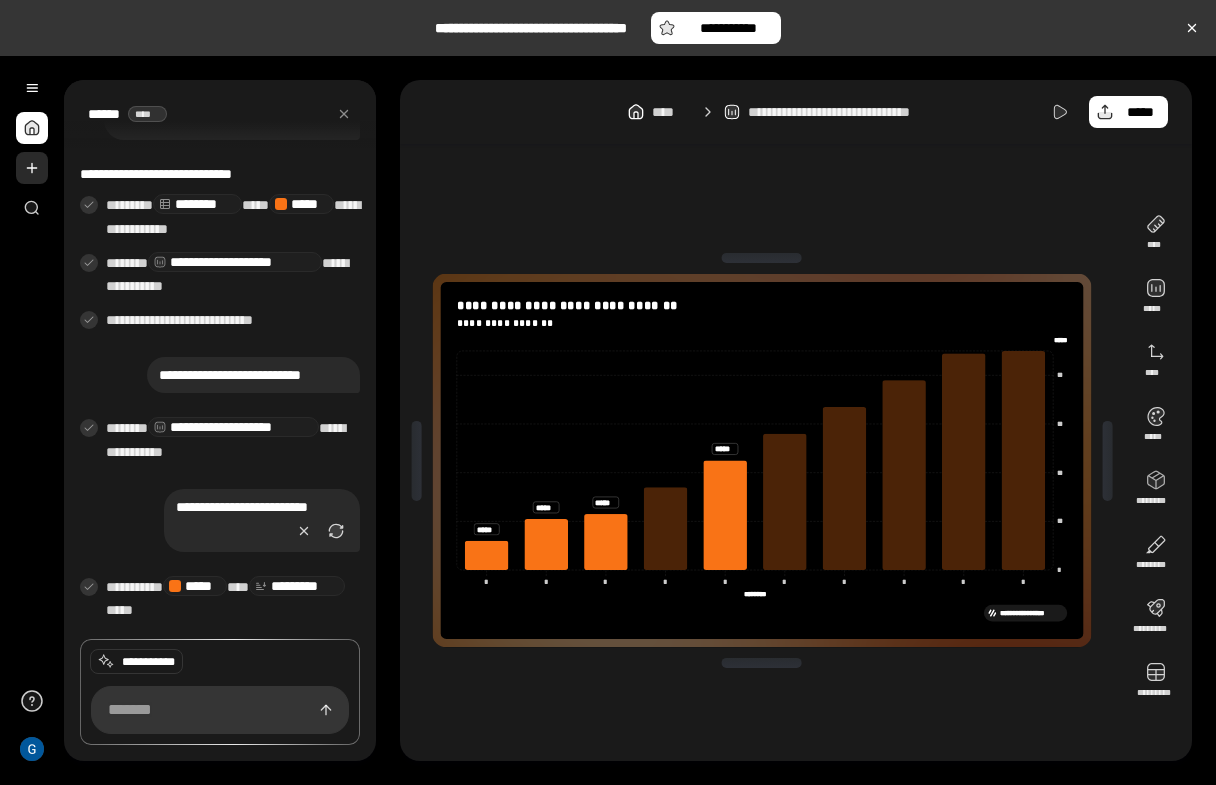 click at bounding box center [32, 168] 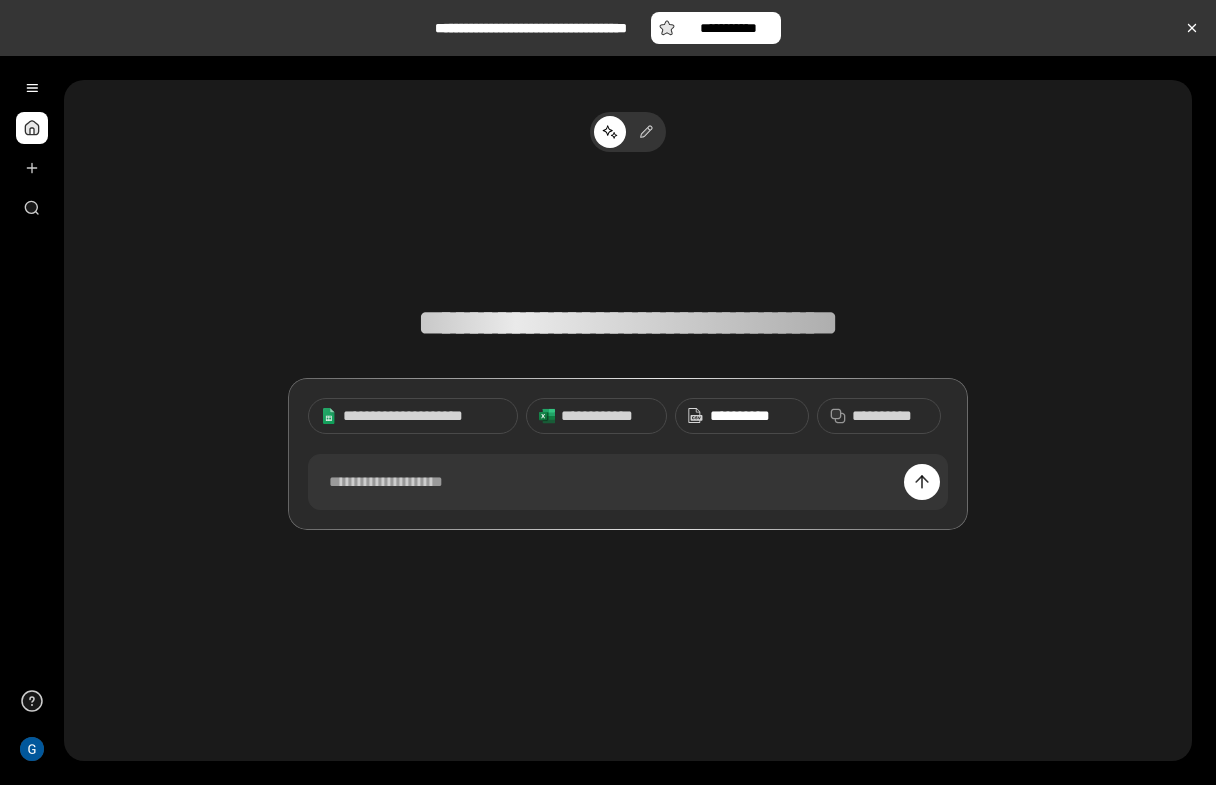 click on "**********" at bounding box center [753, 416] 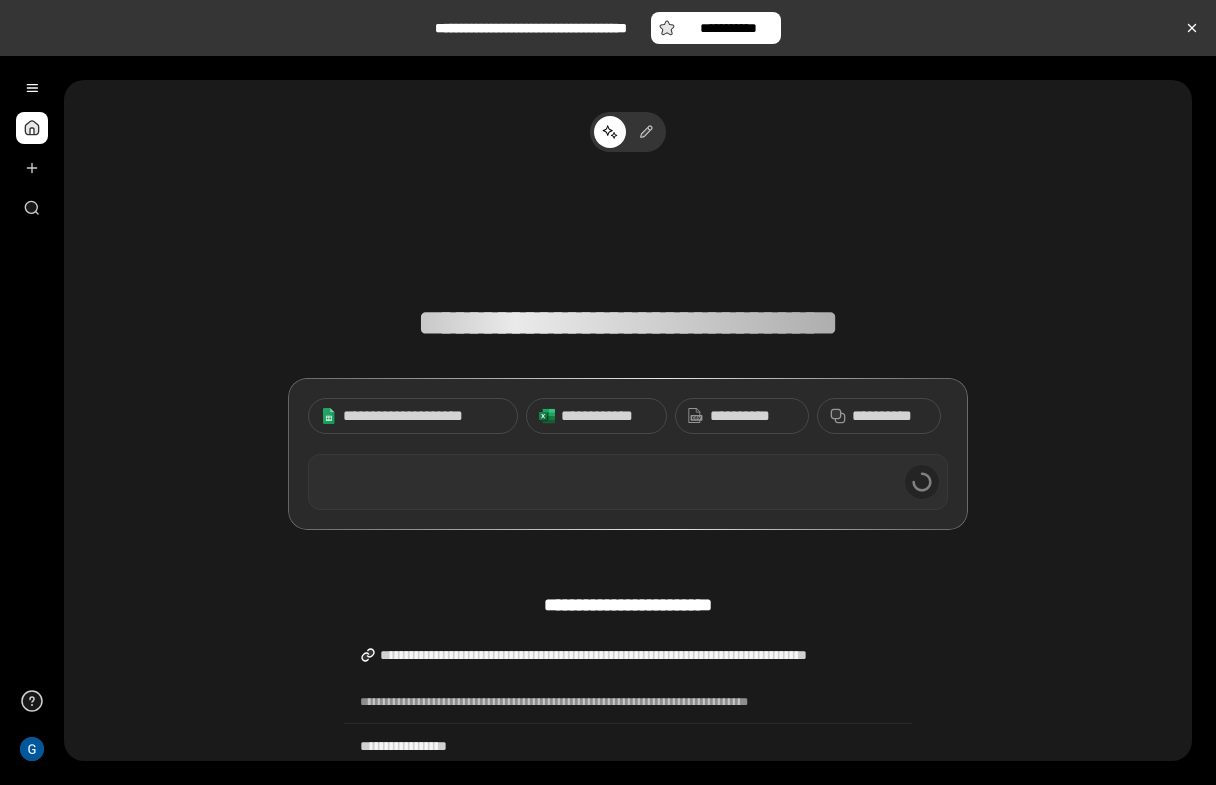 type 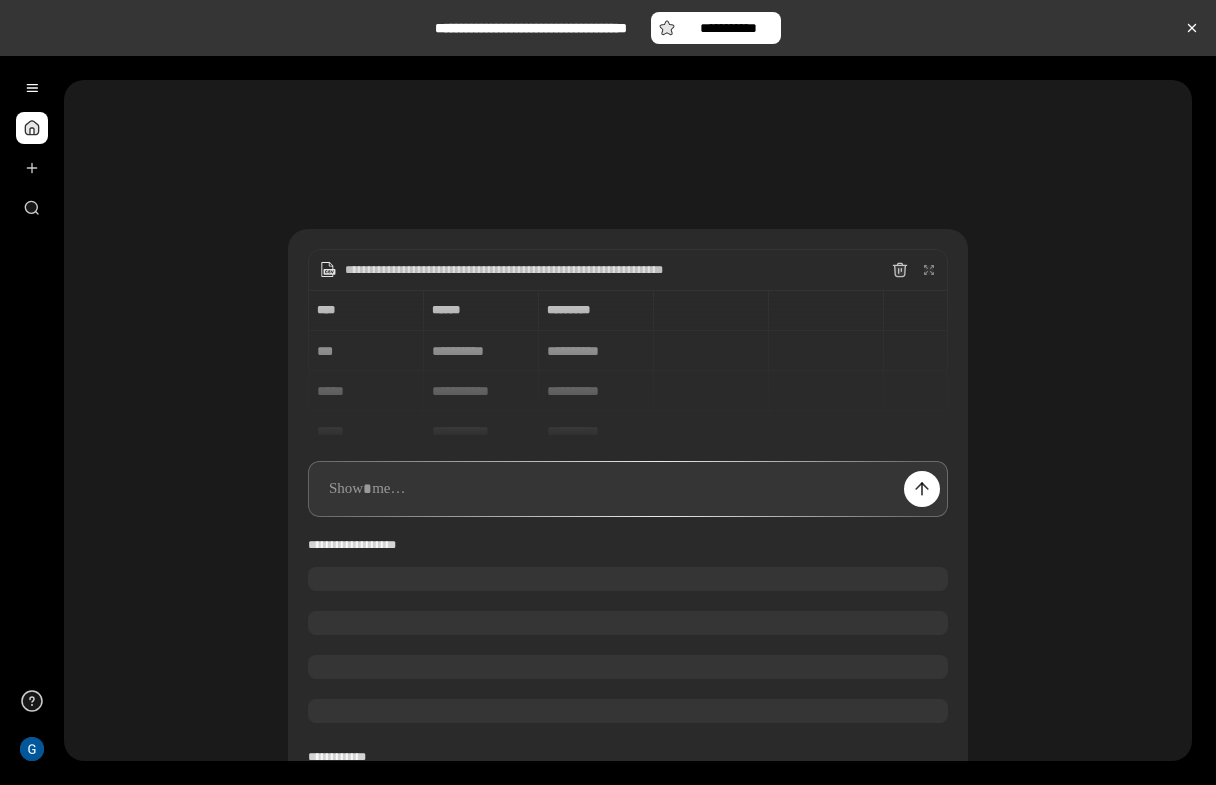 type 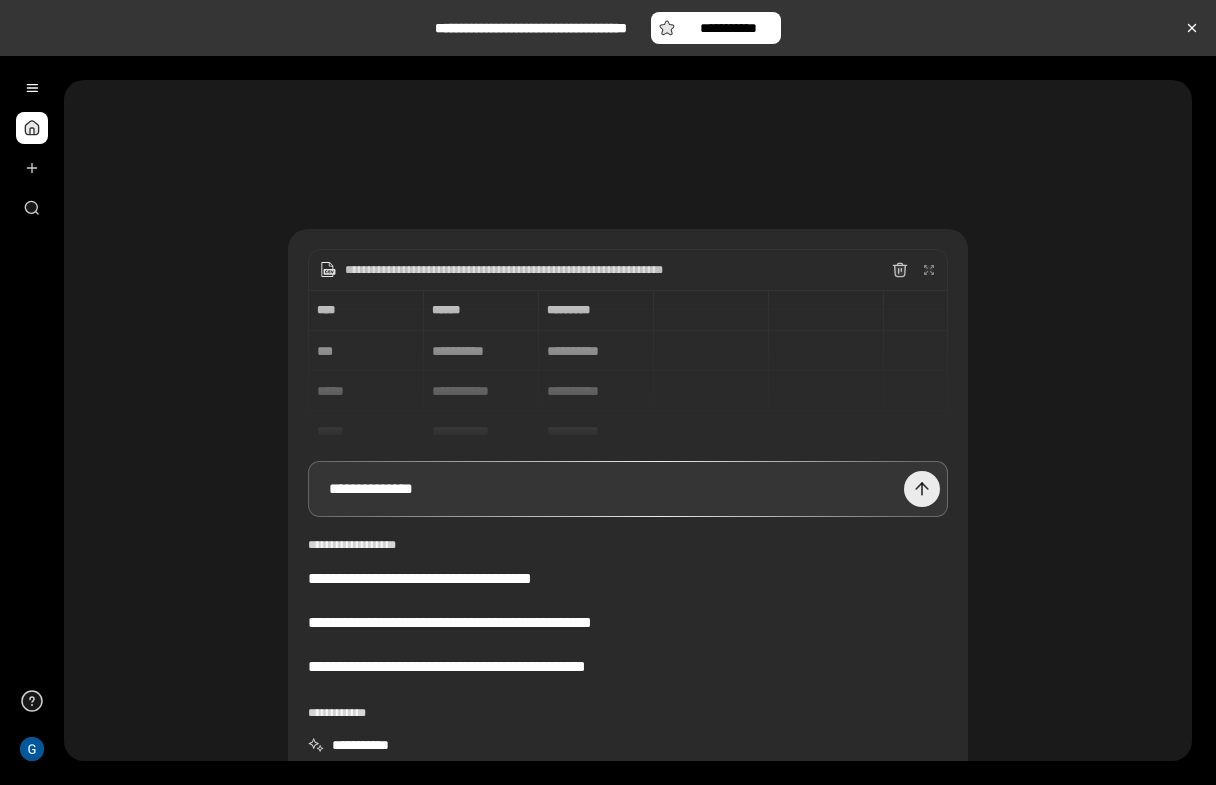 click at bounding box center (922, 489) 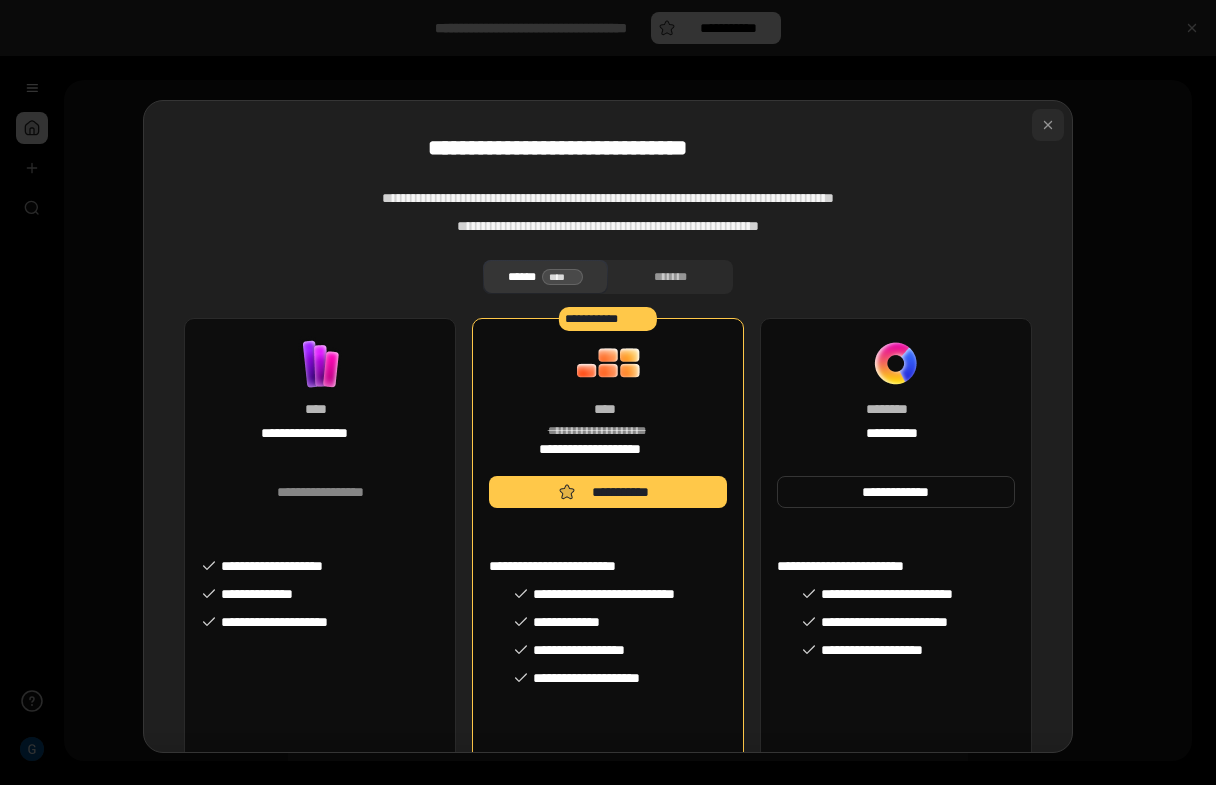 click at bounding box center [1048, 125] 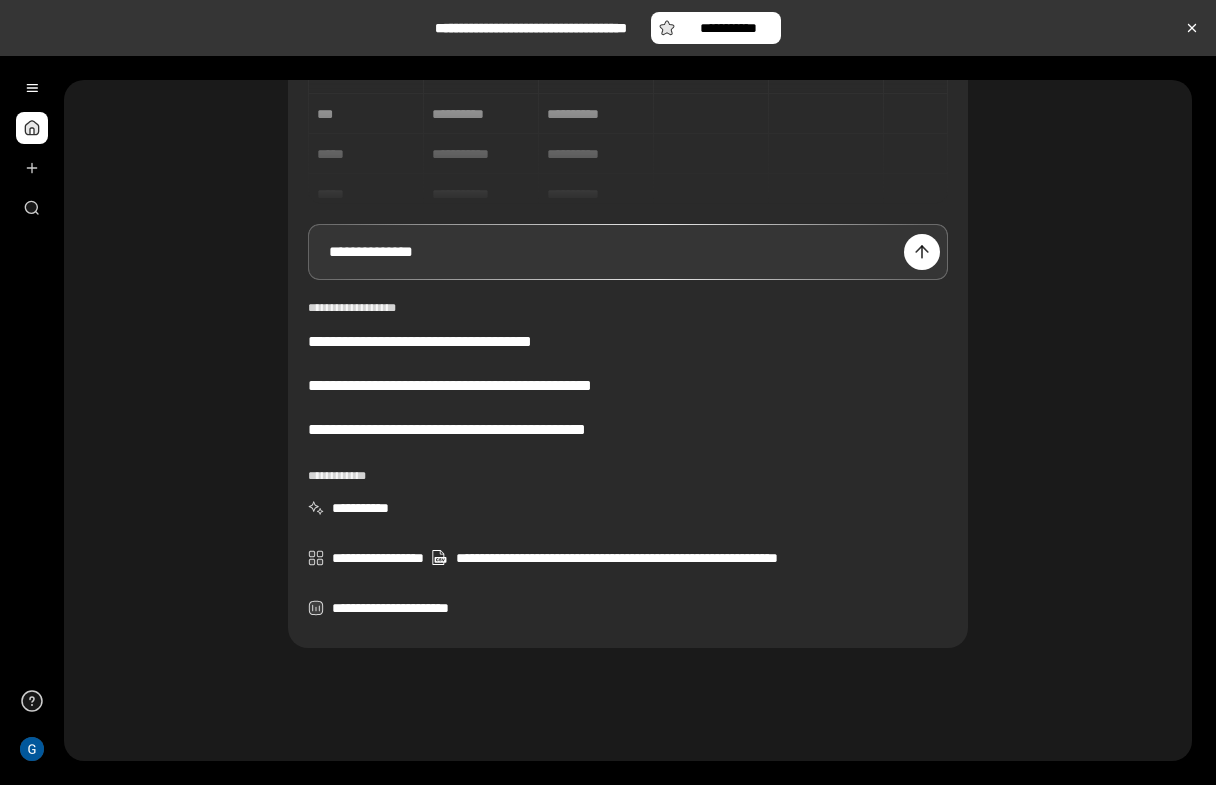 scroll, scrollTop: 238, scrollLeft: 0, axis: vertical 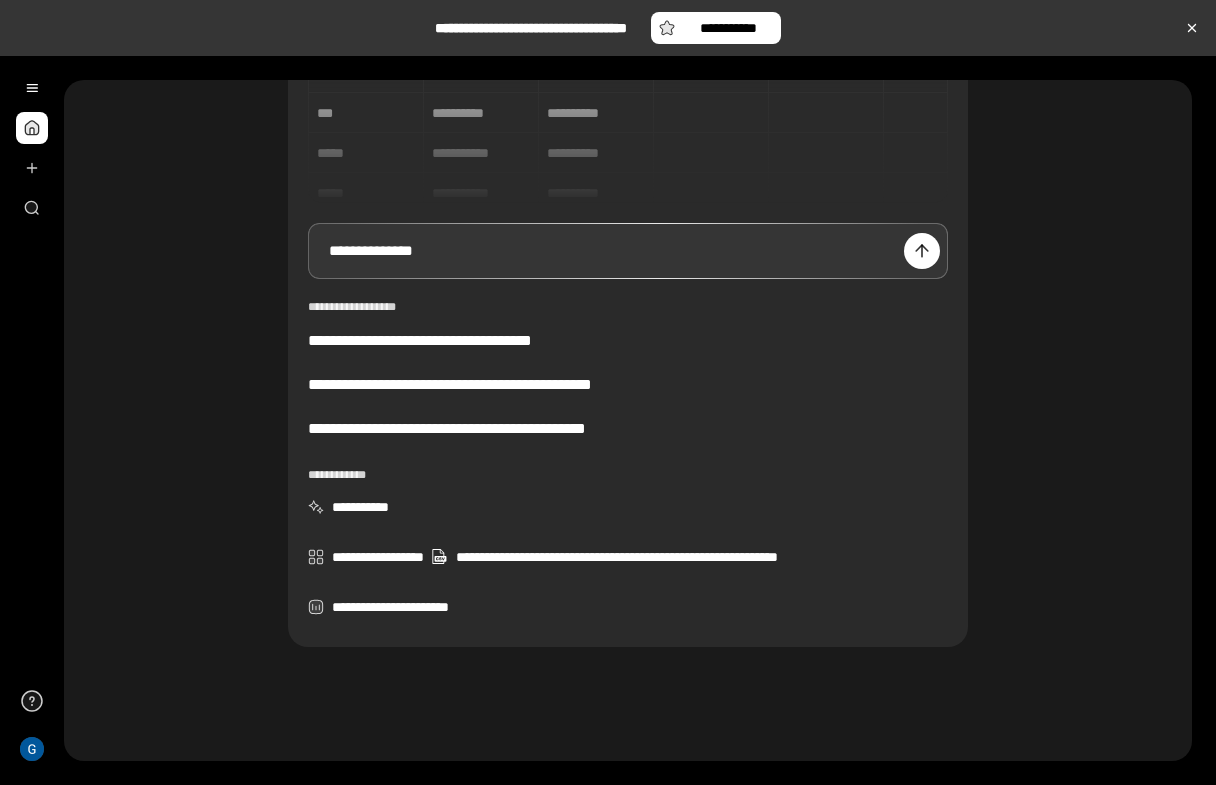 click on "**********" at bounding box center [628, 251] 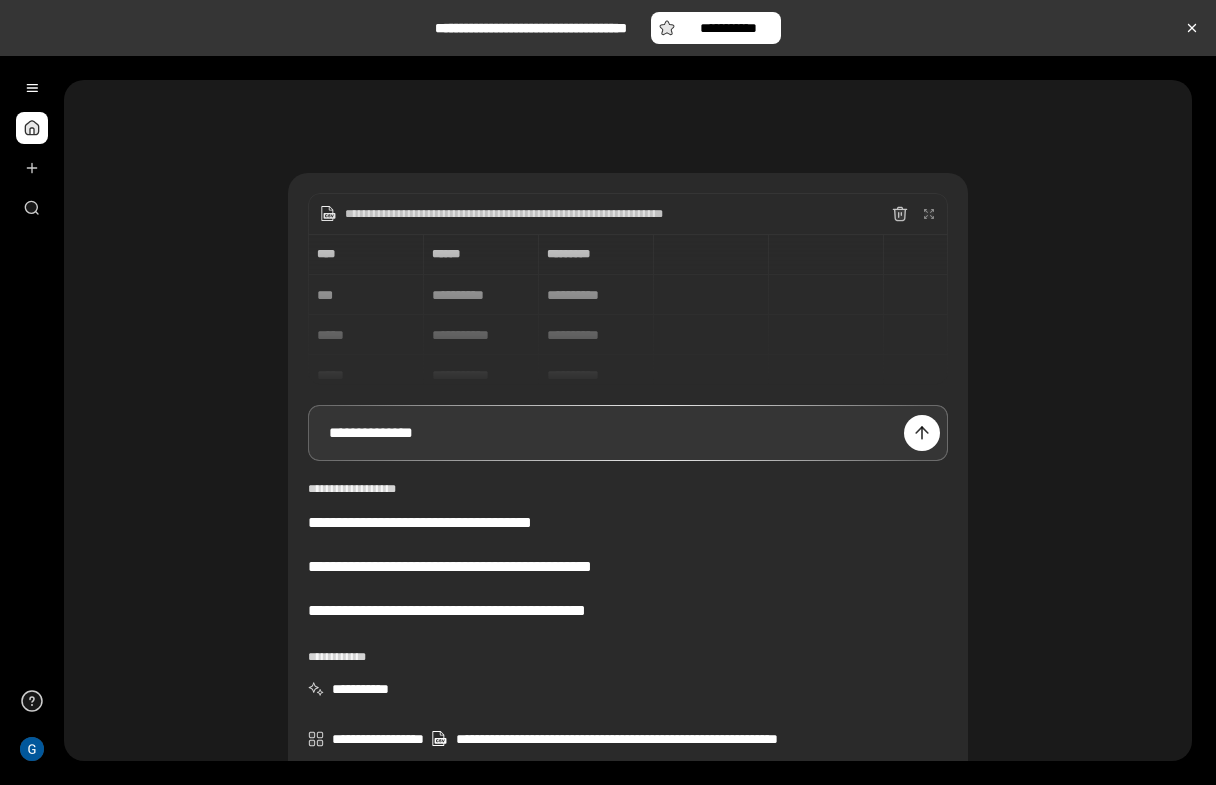 scroll, scrollTop: 64, scrollLeft: 0, axis: vertical 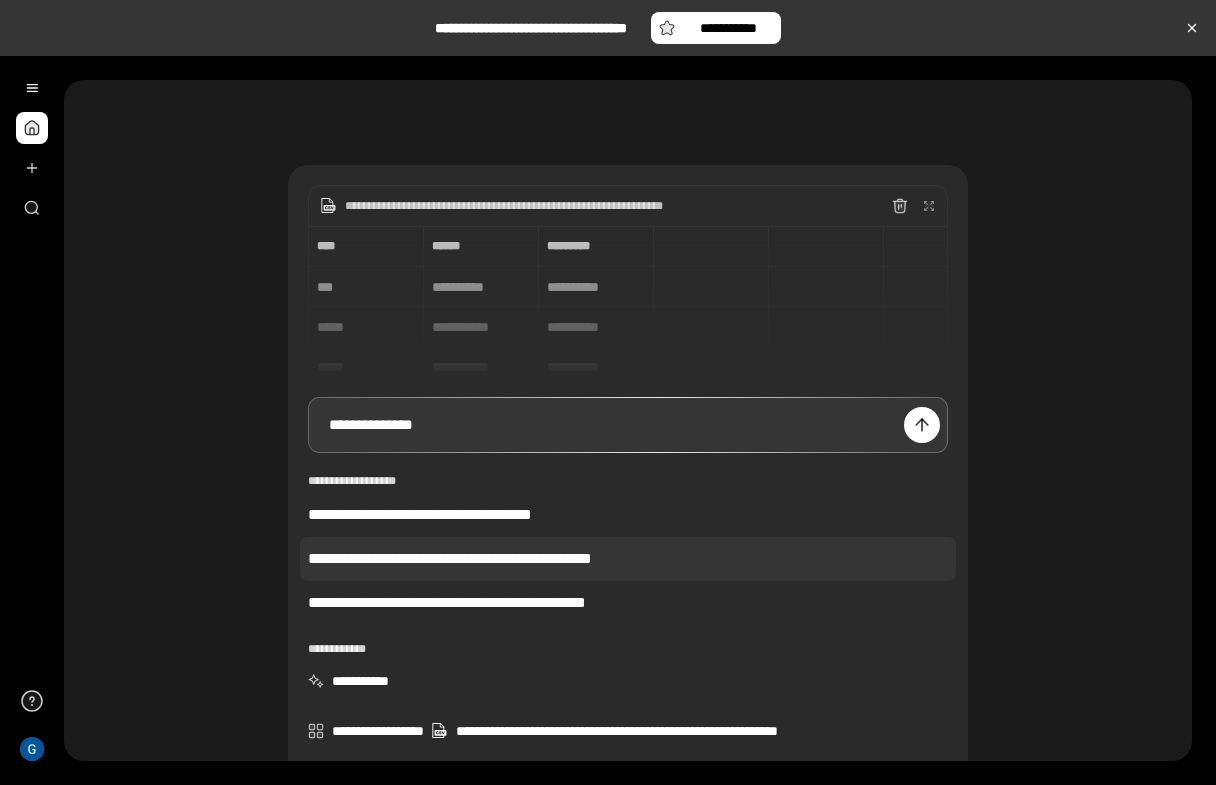 click on "**********" at bounding box center (628, 559) 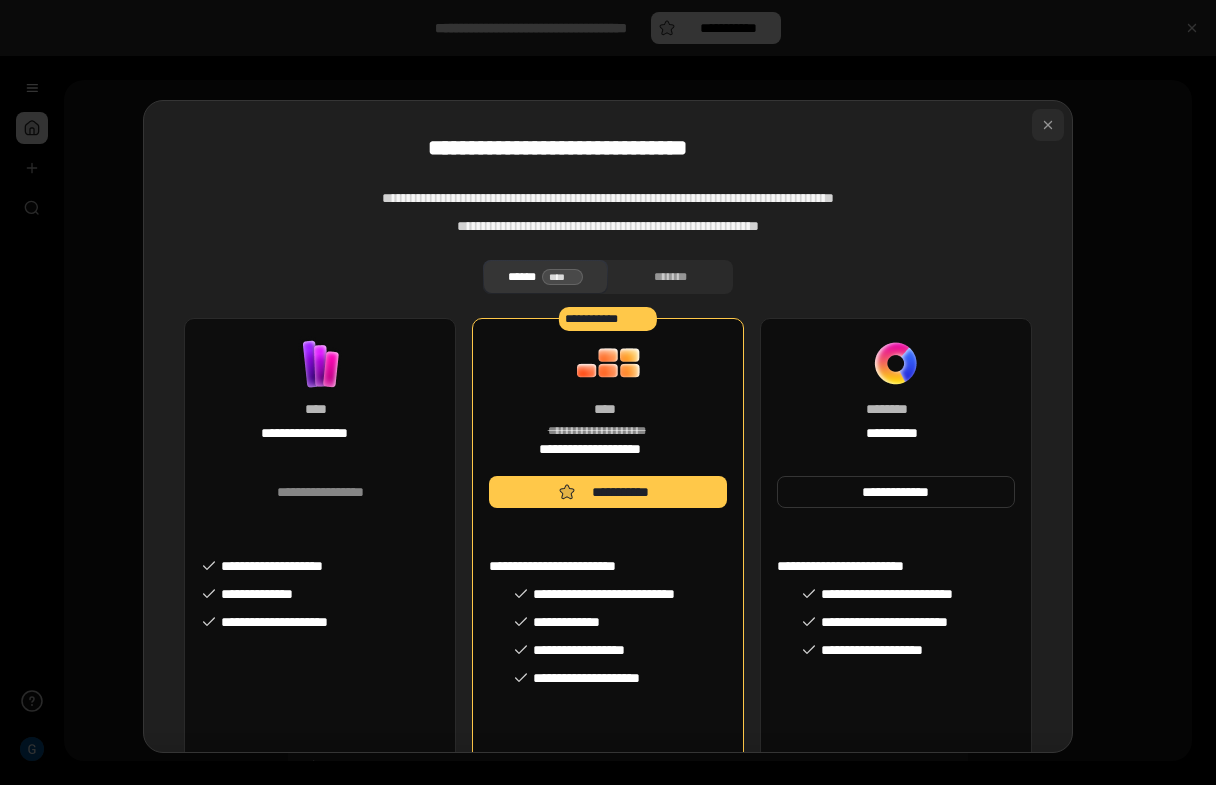 click at bounding box center (1048, 125) 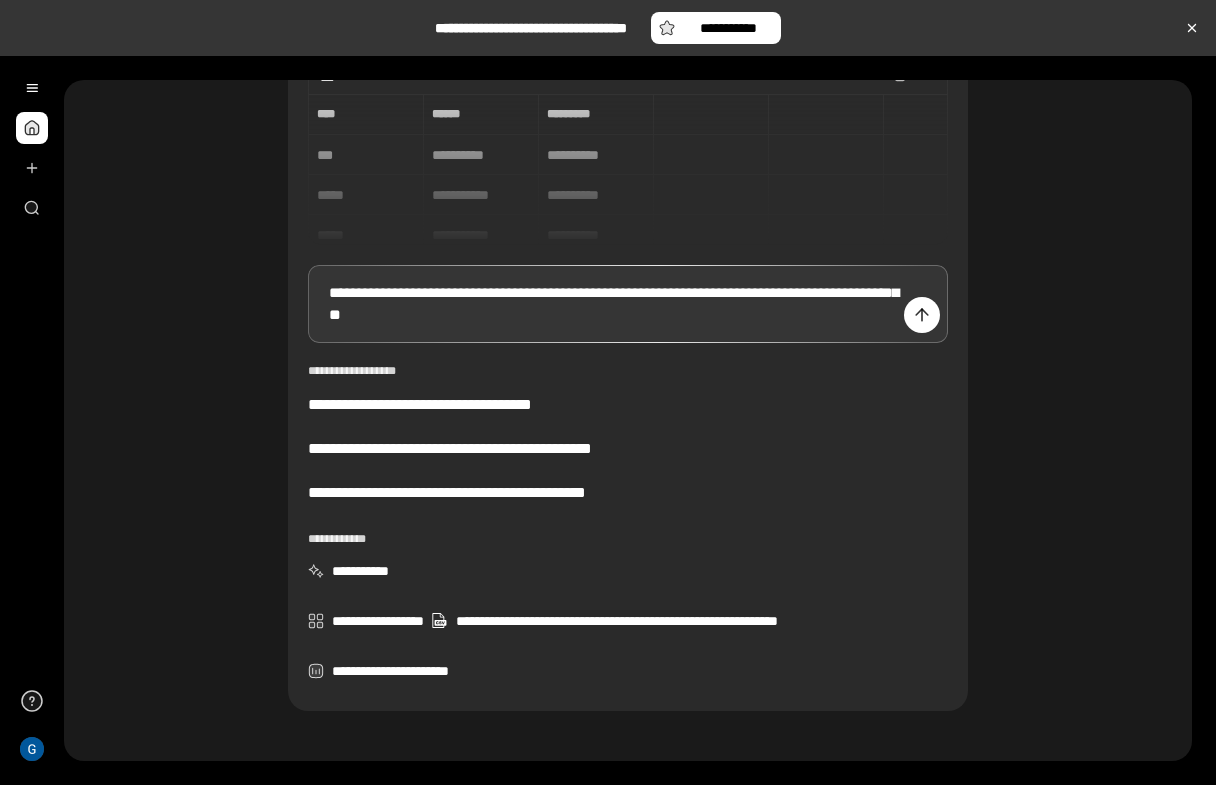 scroll, scrollTop: 229, scrollLeft: 0, axis: vertical 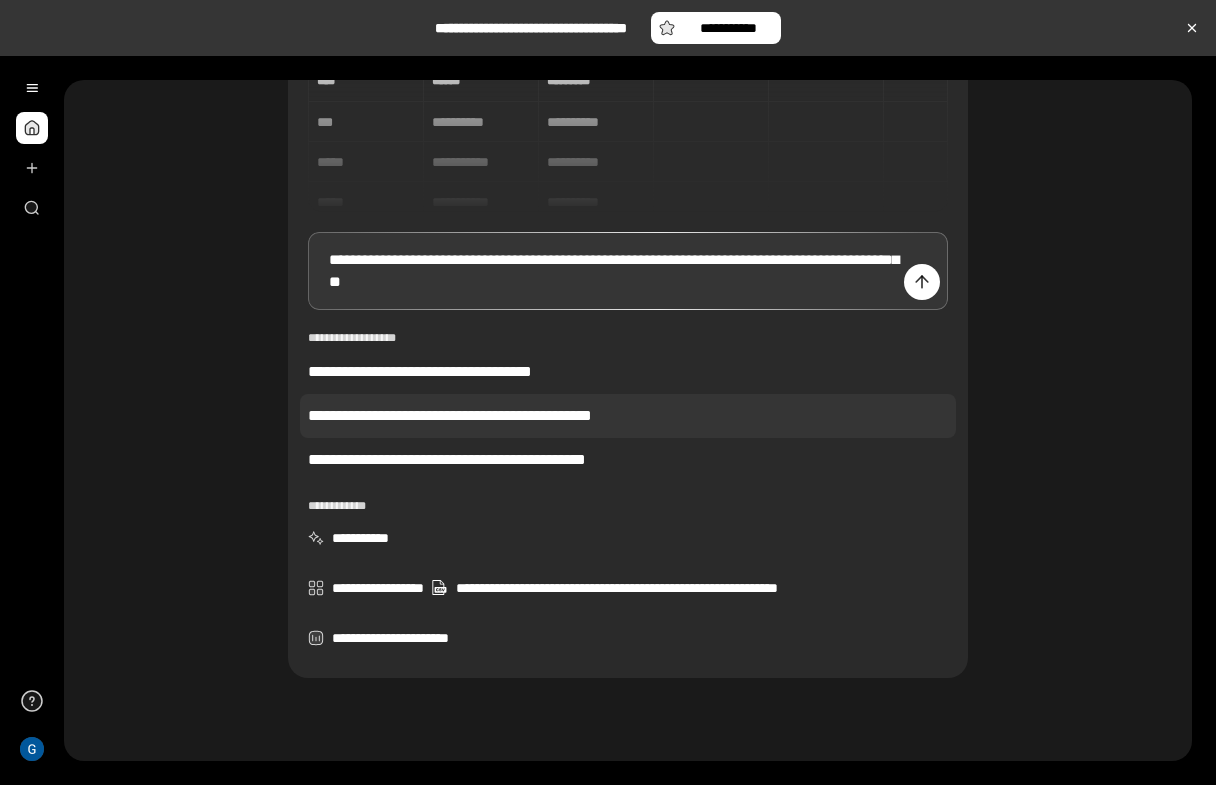 click on "**********" at bounding box center [628, 416] 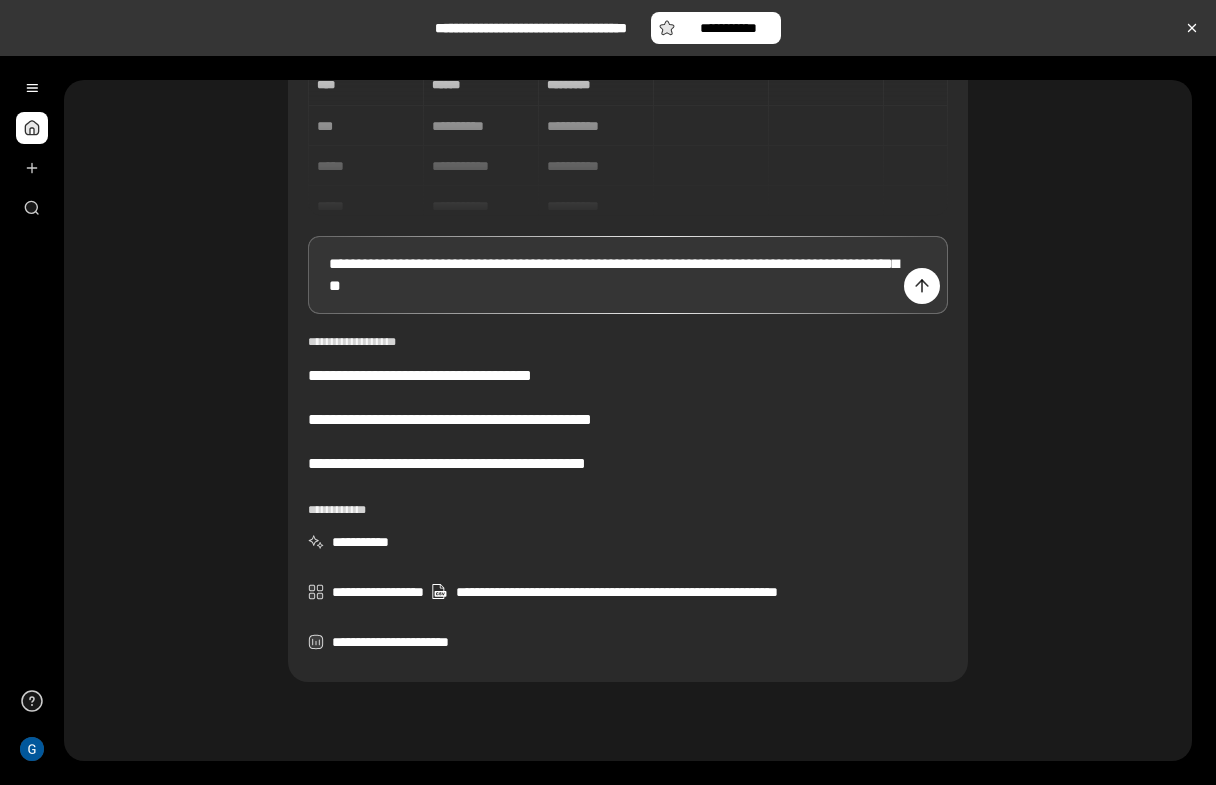 scroll, scrollTop: 266, scrollLeft: 0, axis: vertical 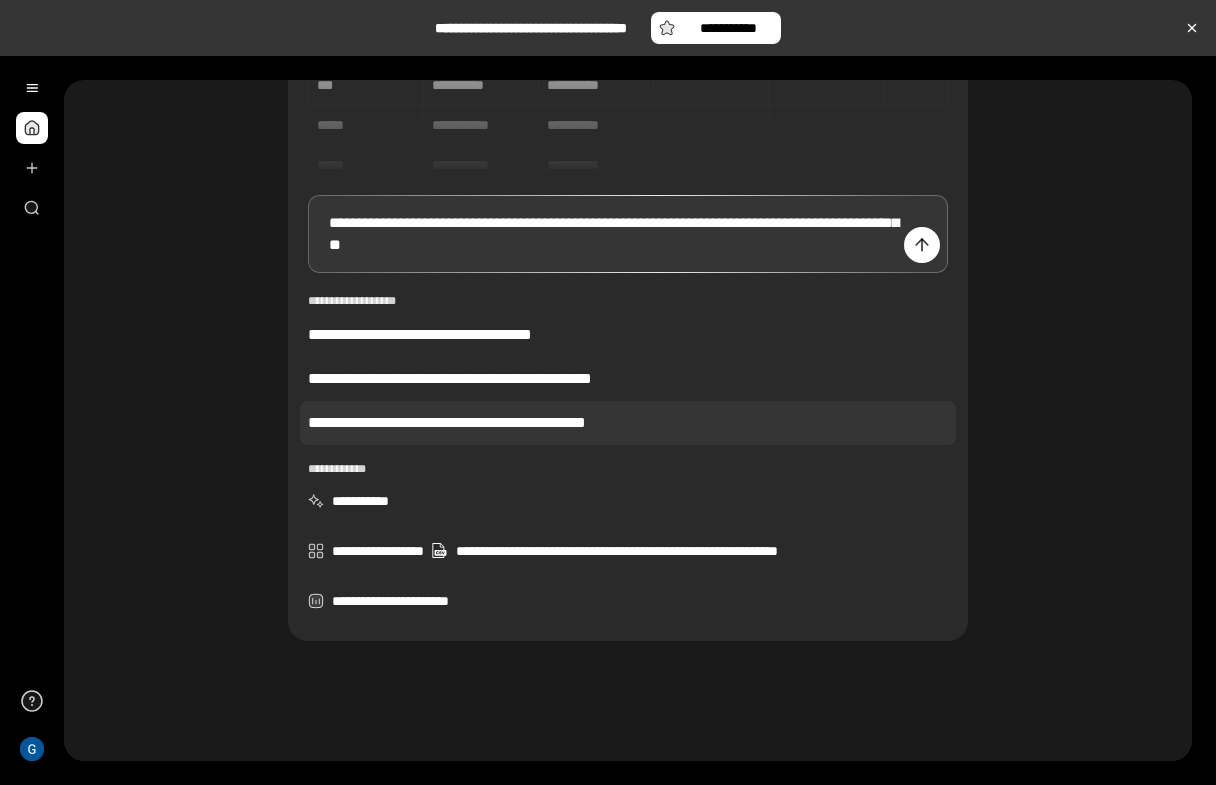 click on "**********" at bounding box center [628, 423] 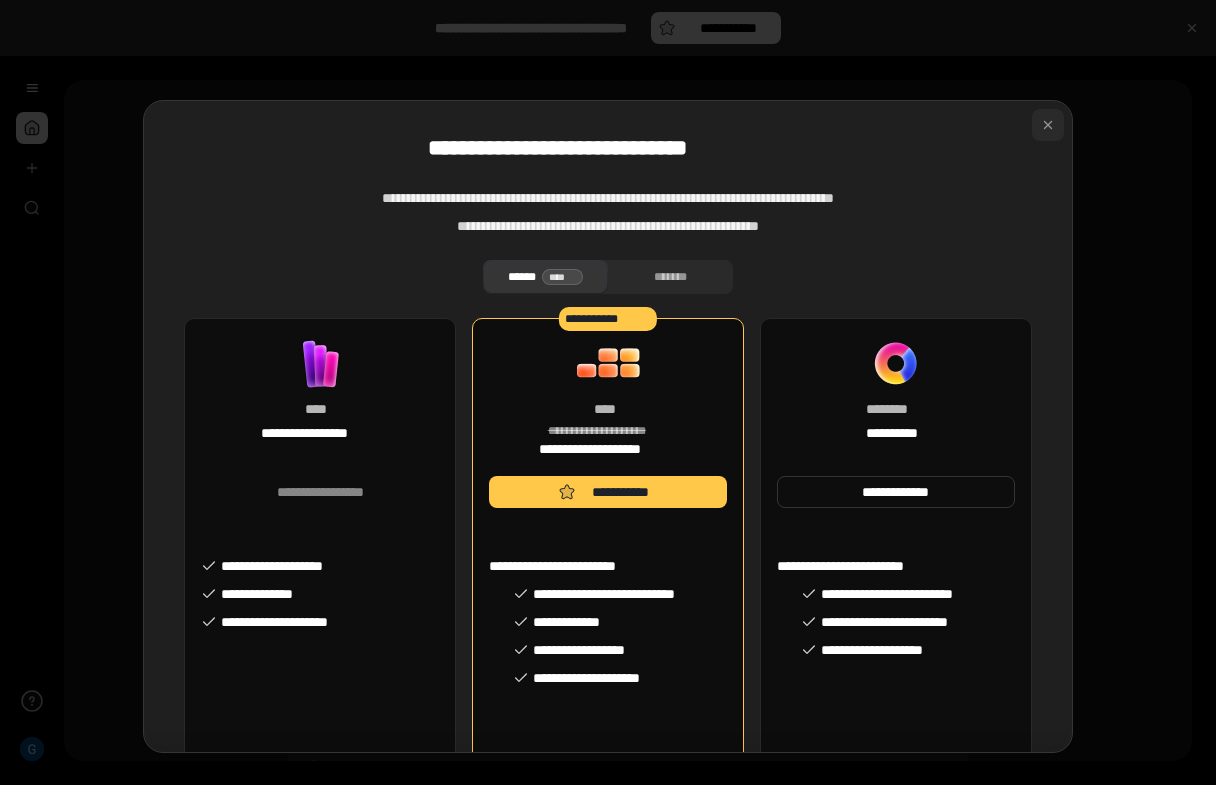 click at bounding box center [1048, 125] 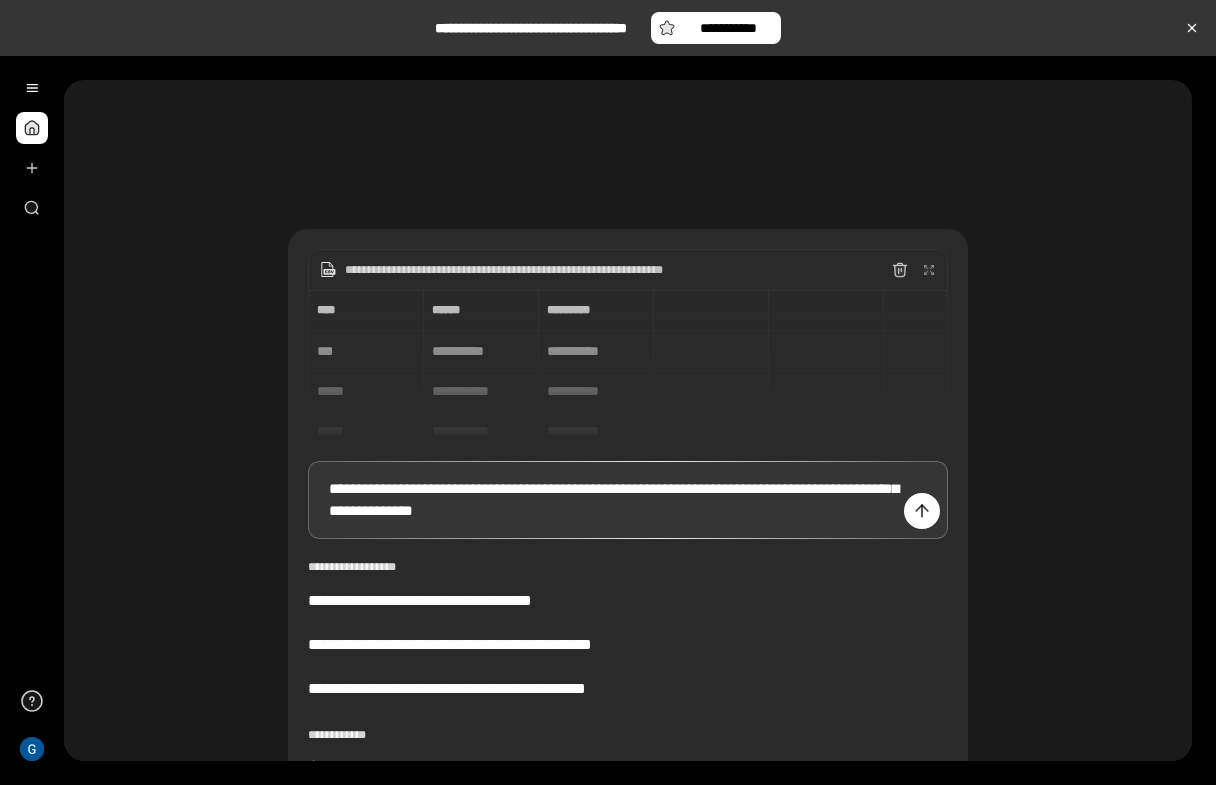 click at bounding box center (32, 128) 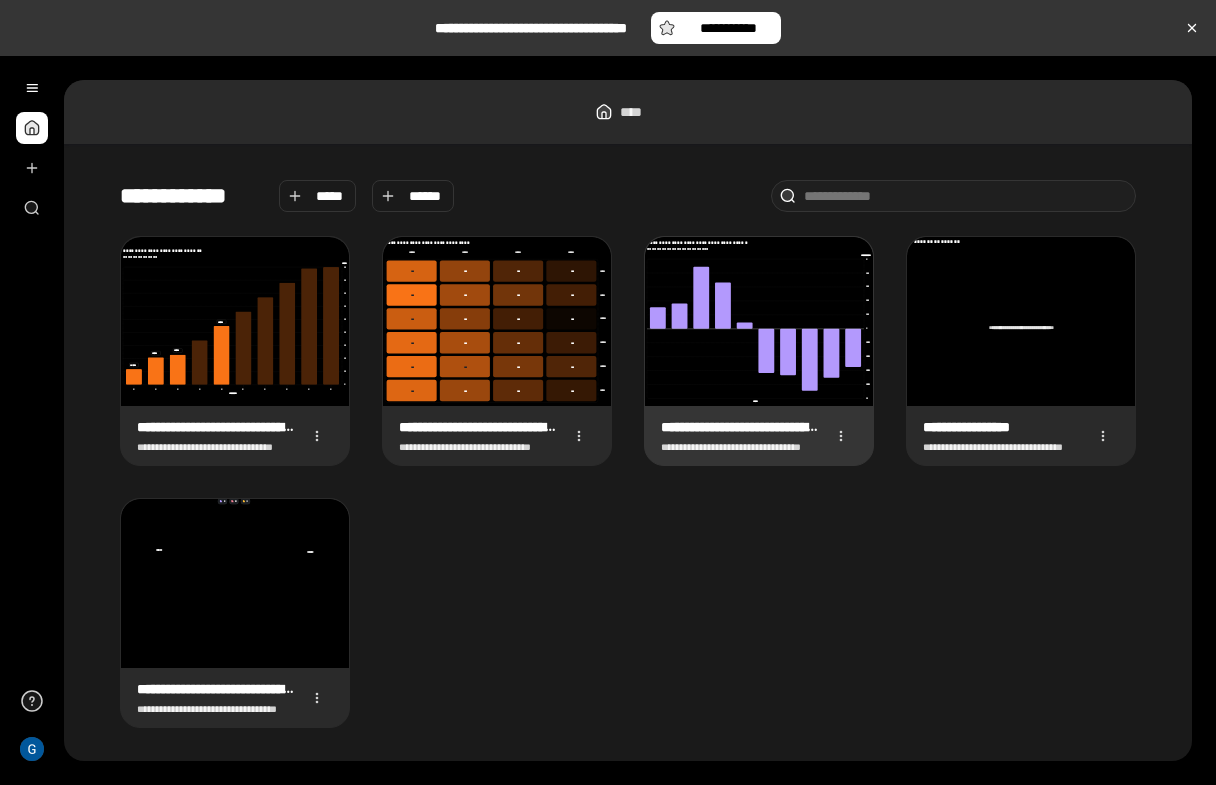 click on "**********" at bounding box center [759, 435] 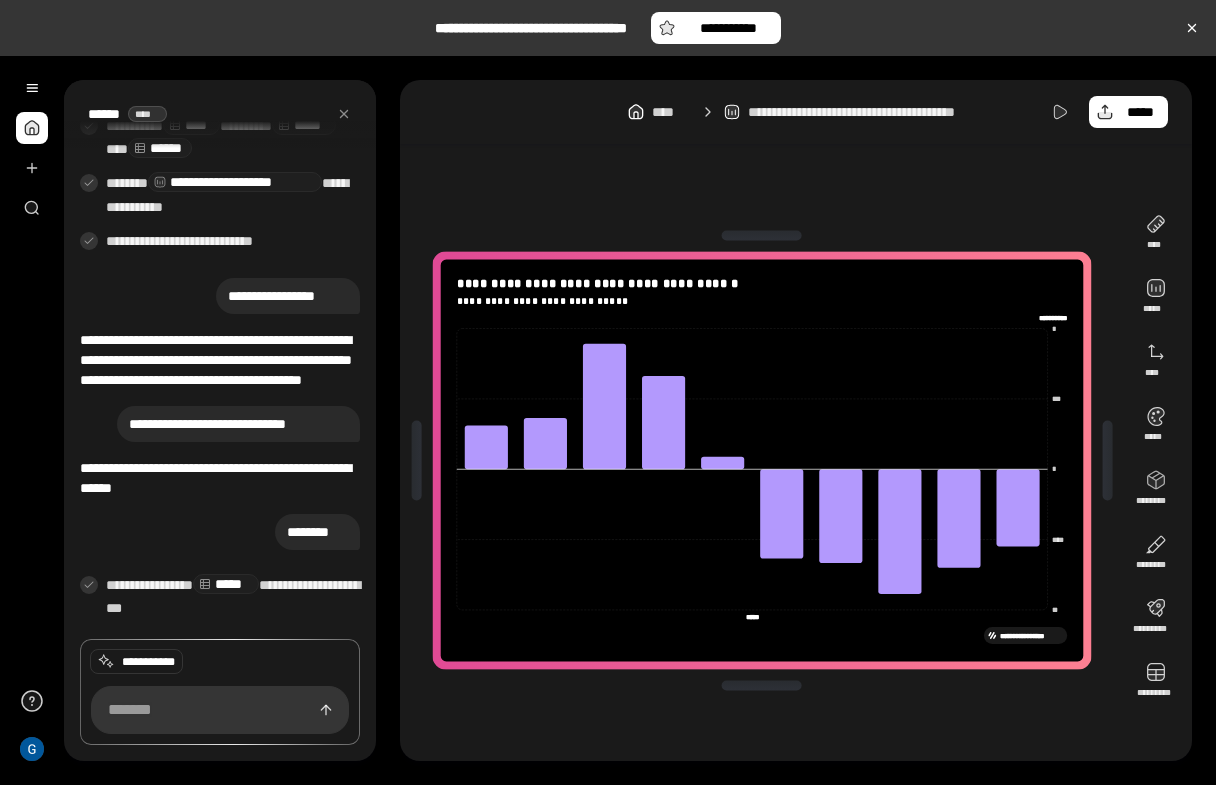scroll, scrollTop: 638, scrollLeft: 0, axis: vertical 